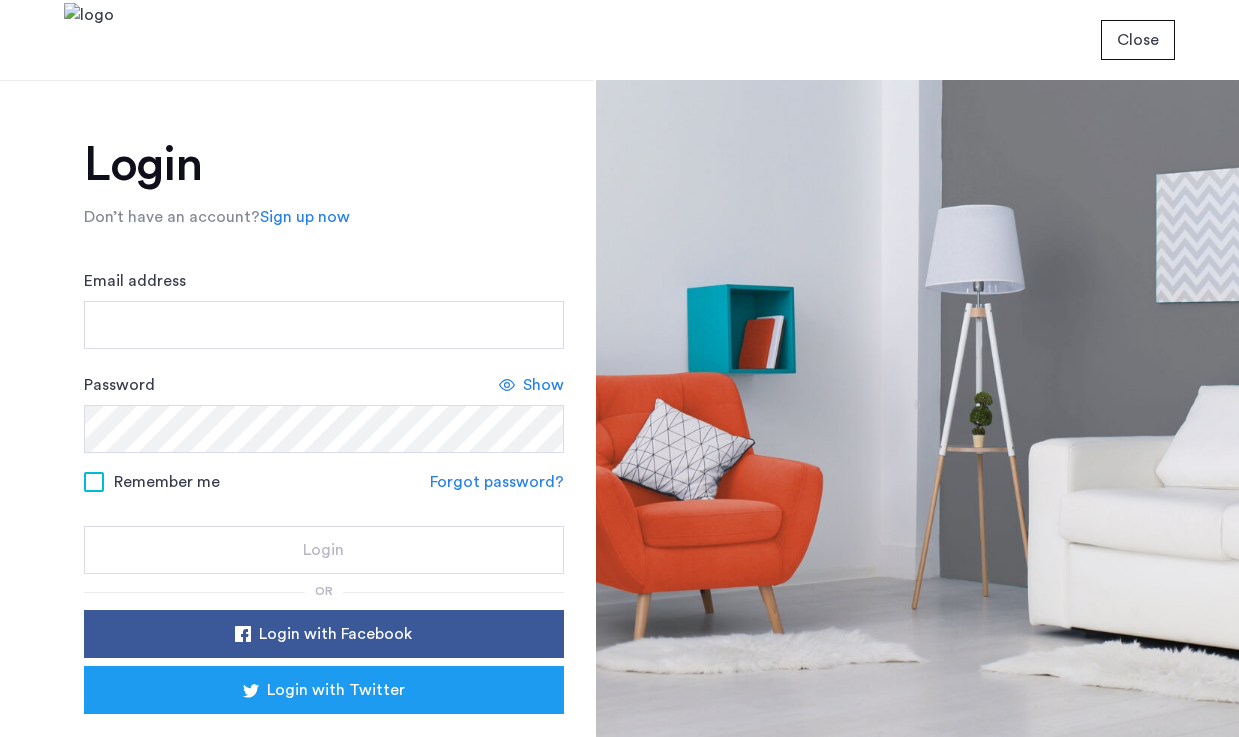 scroll, scrollTop: 0, scrollLeft: 0, axis: both 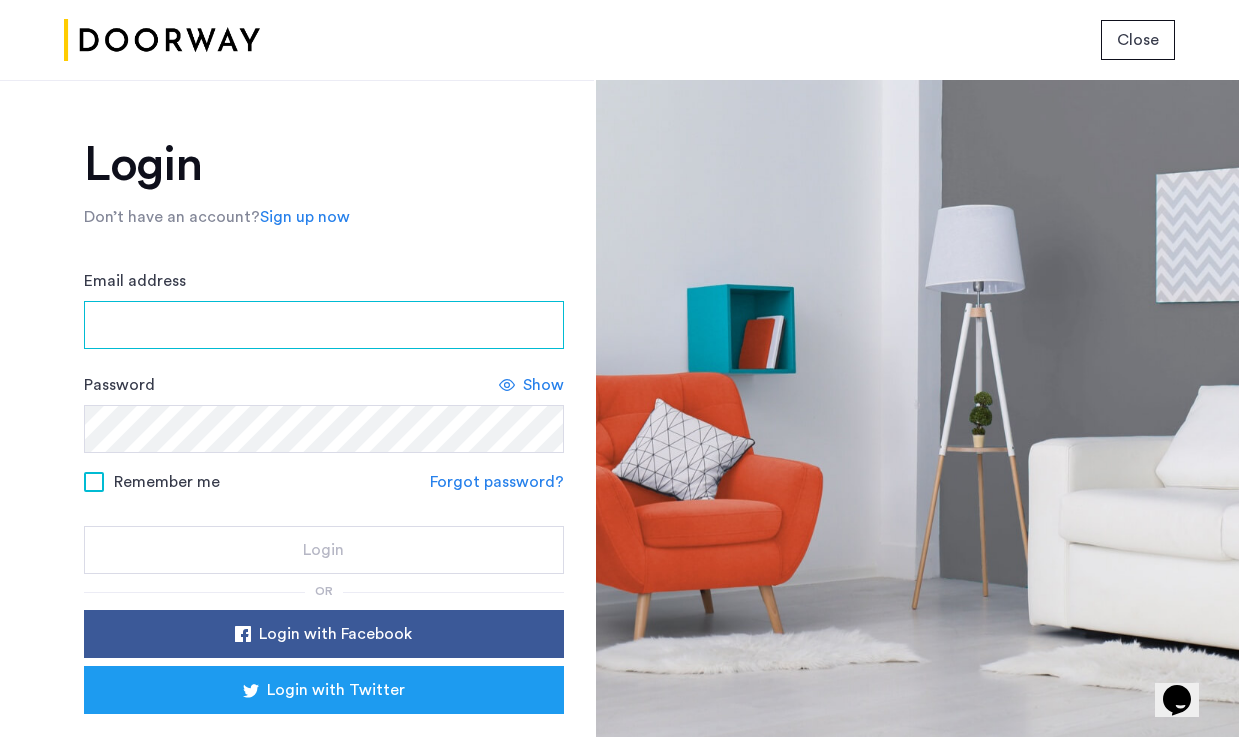 click on "Email address" at bounding box center (324, 325) 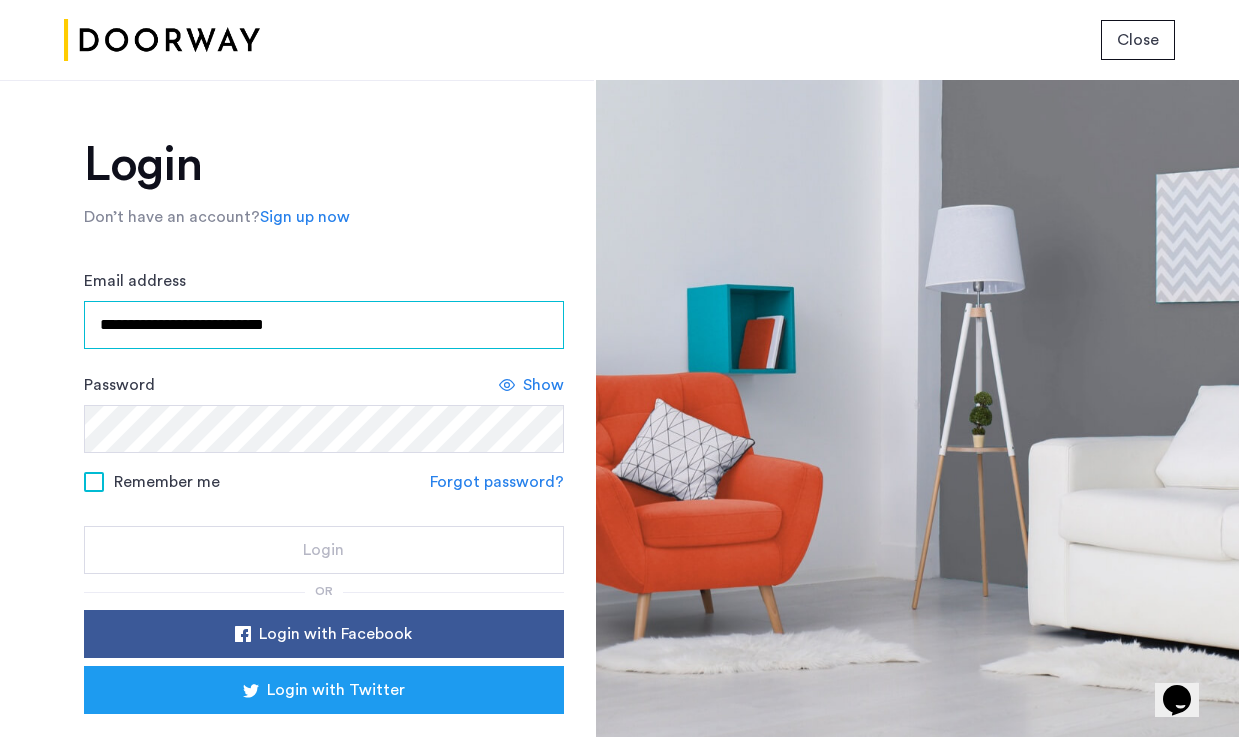 type on "**********" 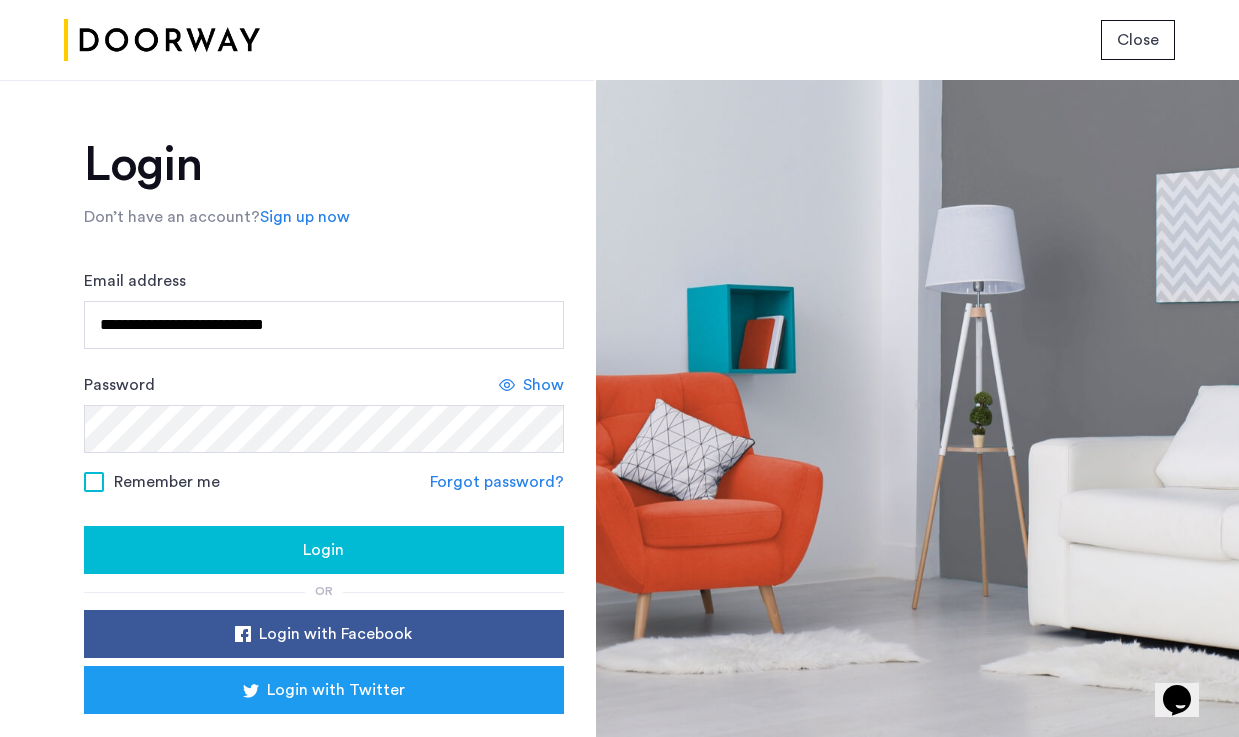 click on "Show" 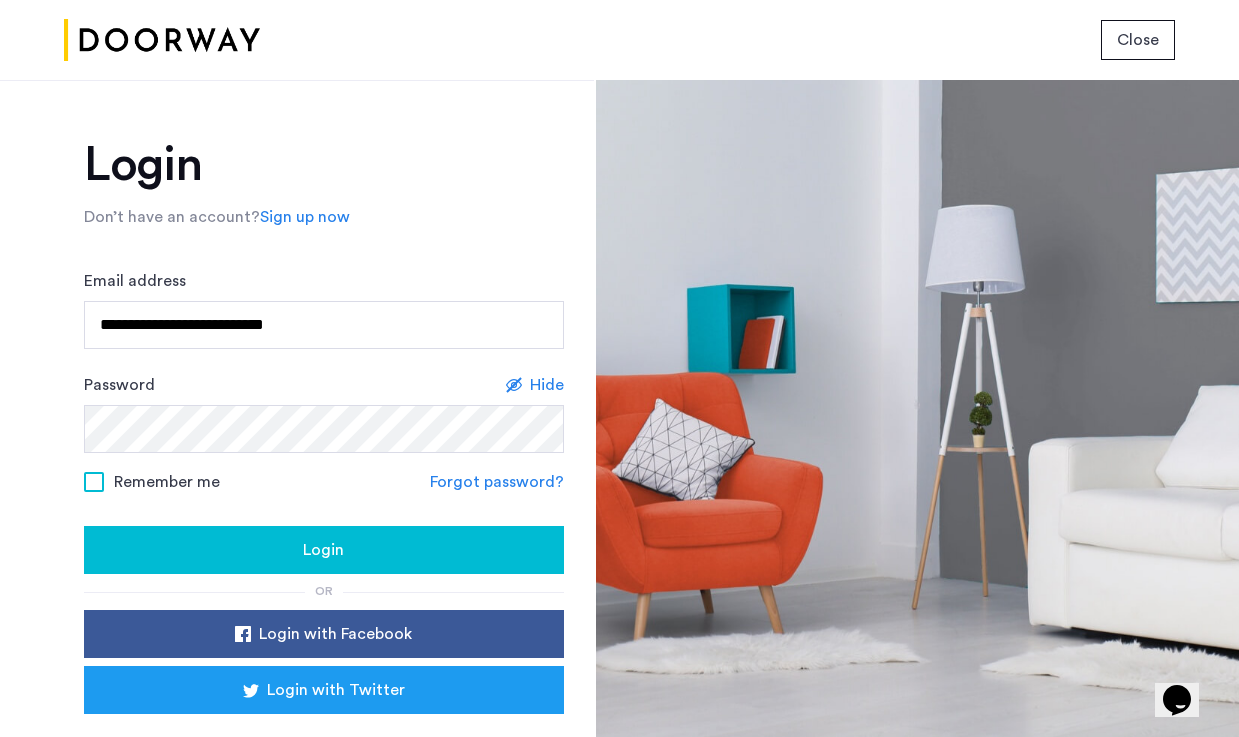 click on "Login" 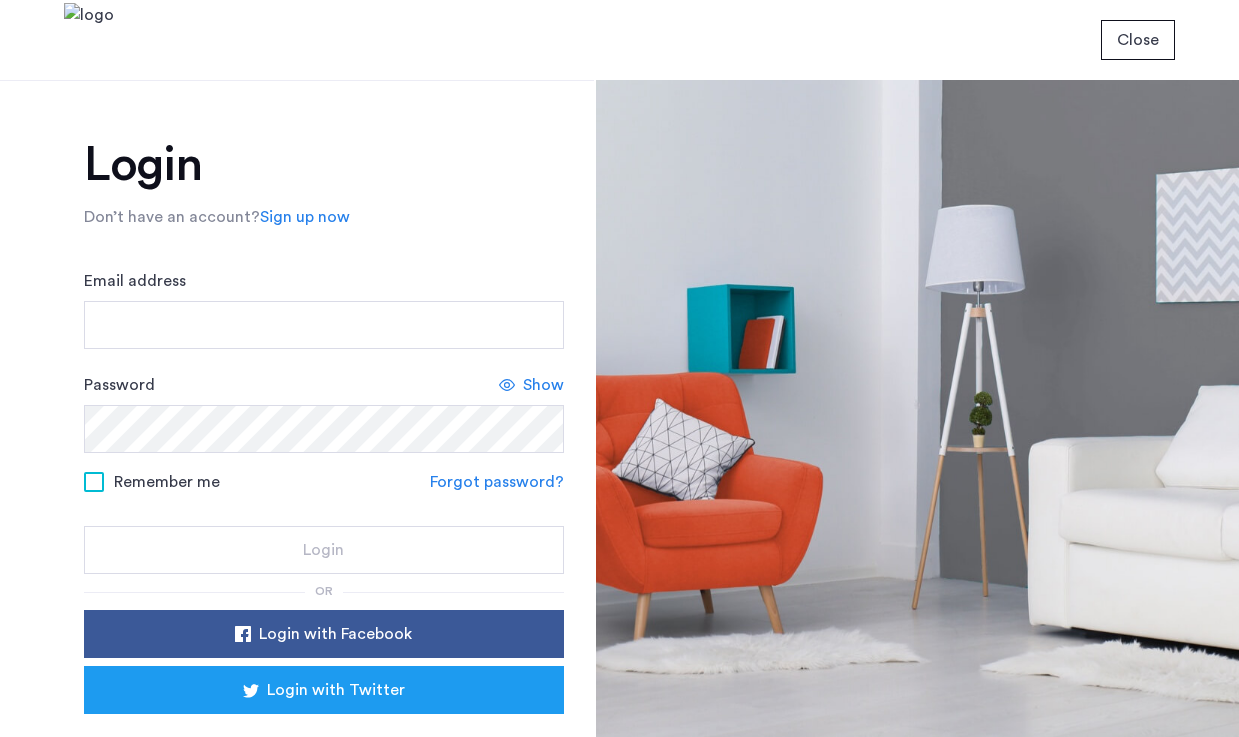 scroll, scrollTop: 0, scrollLeft: 0, axis: both 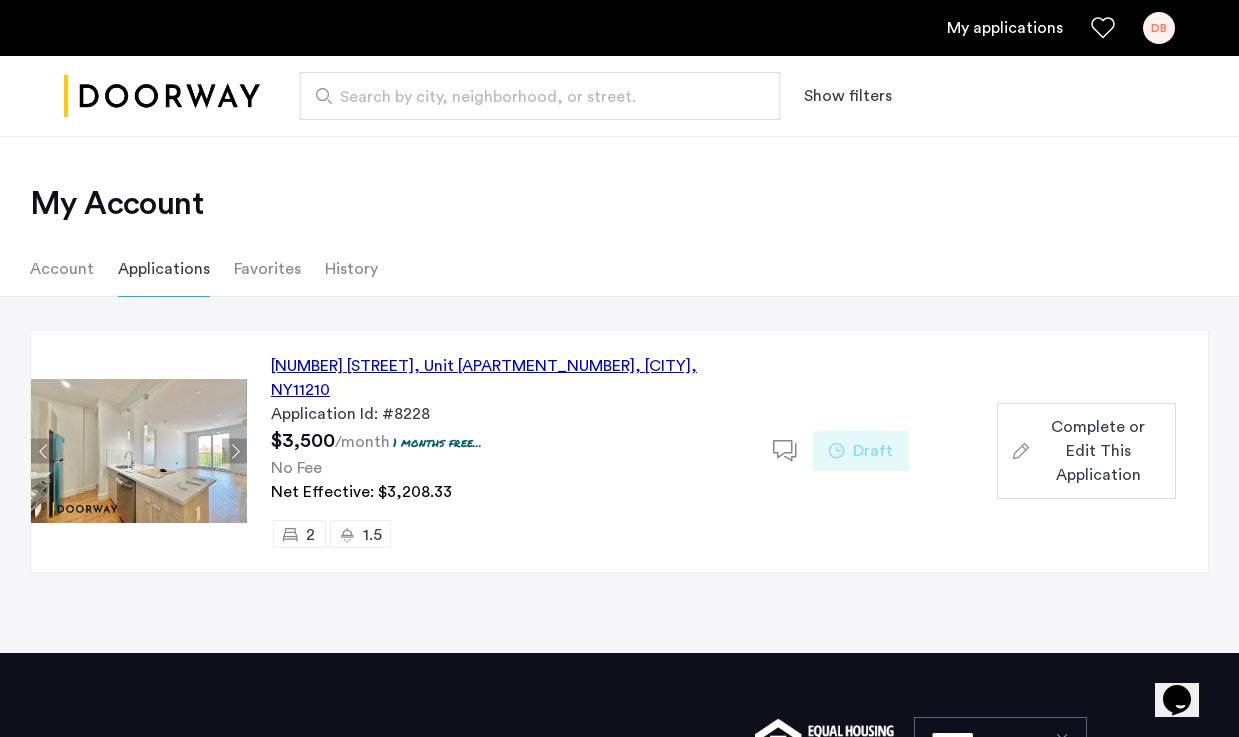 click on "Complete or Edit This Application" 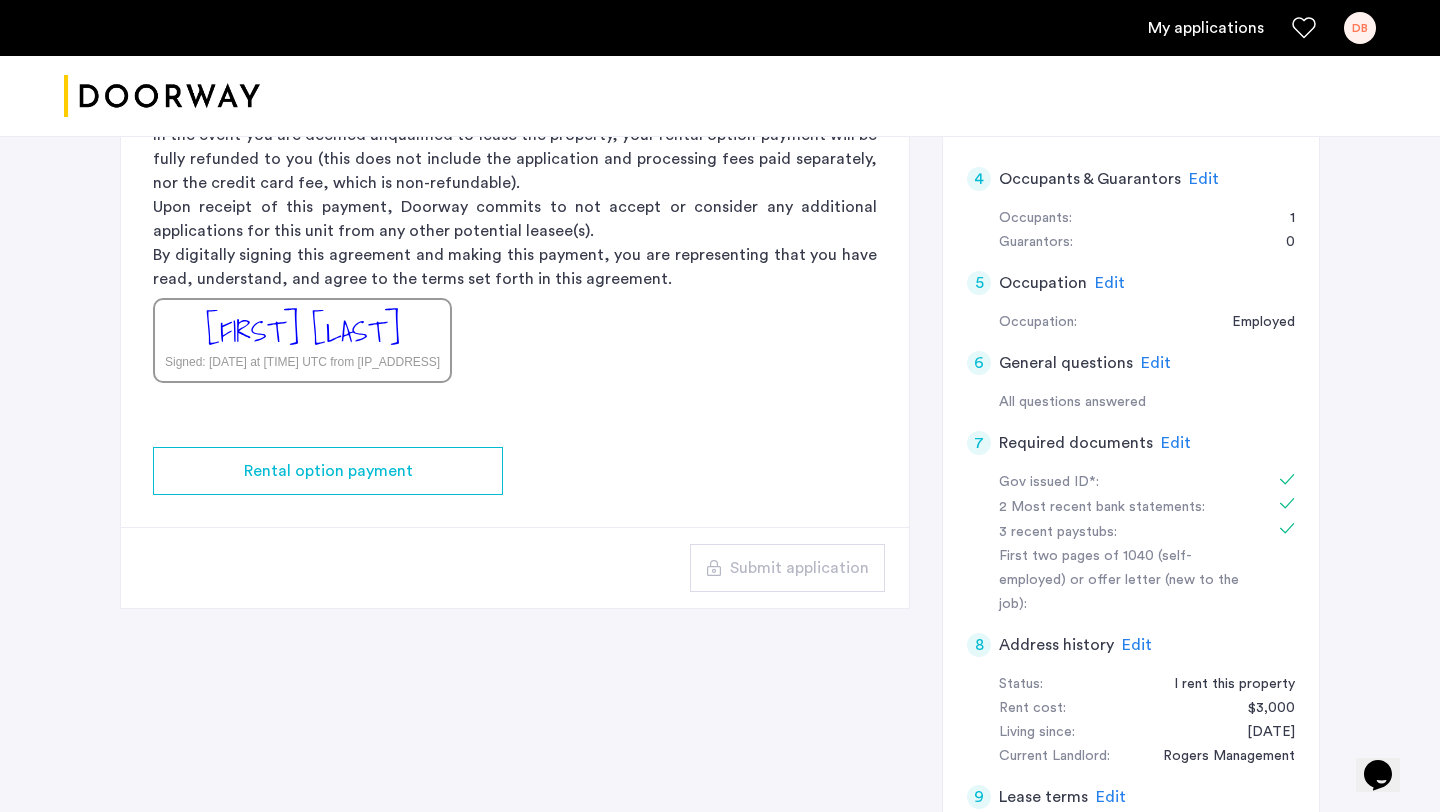 scroll, scrollTop: 469, scrollLeft: 0, axis: vertical 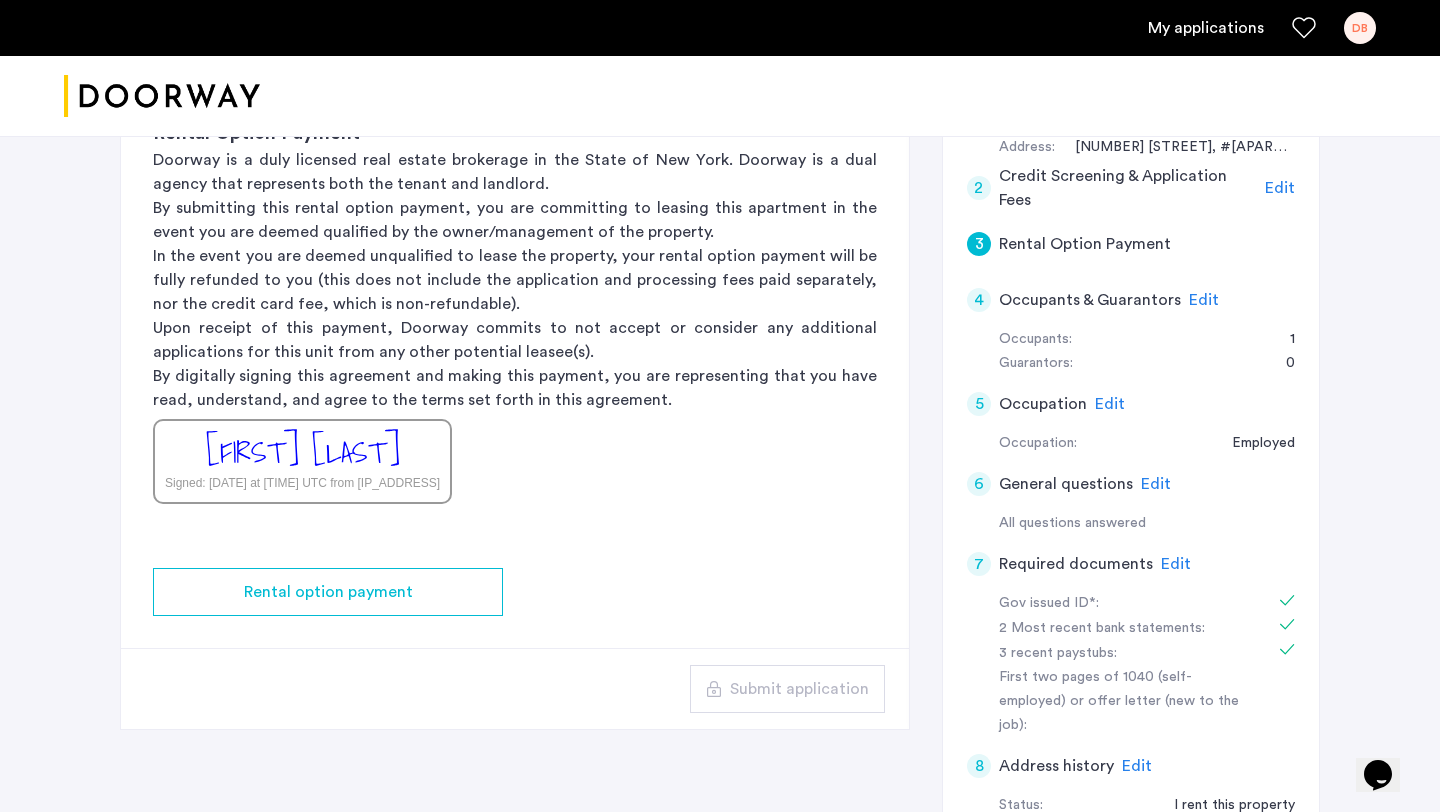 click on "My applications" at bounding box center (1206, 28) 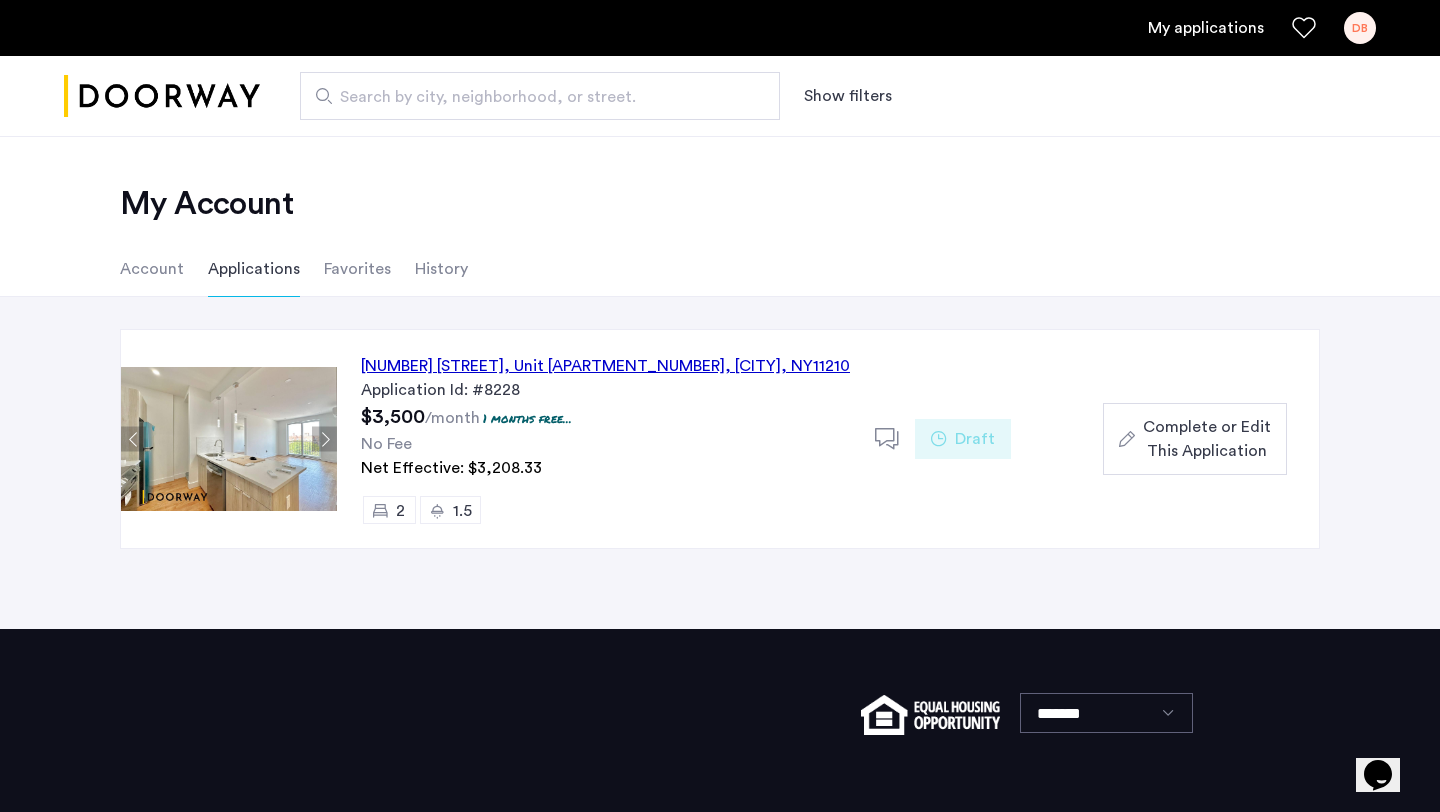 click on "Complete or Edit This Application" 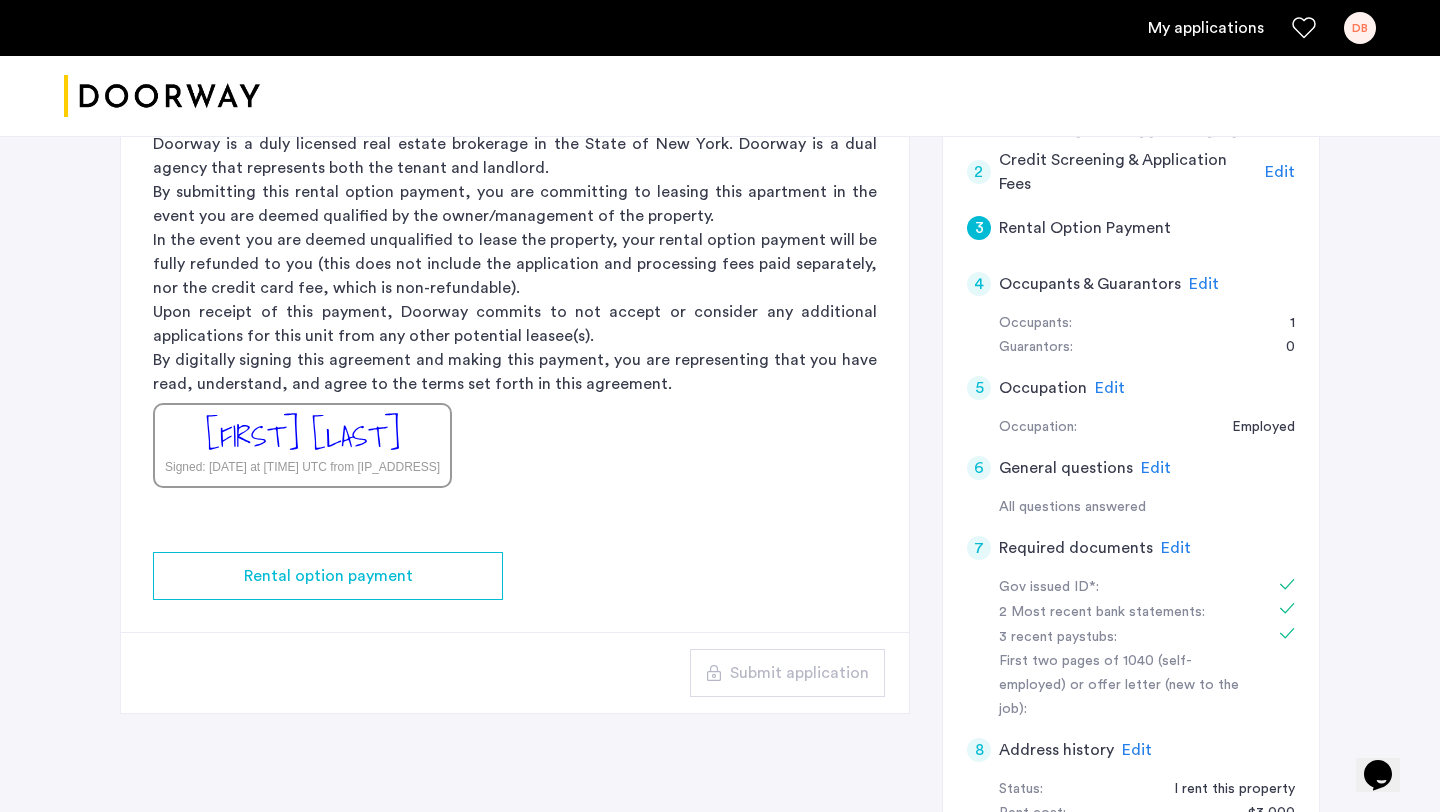 scroll, scrollTop: 541, scrollLeft: 0, axis: vertical 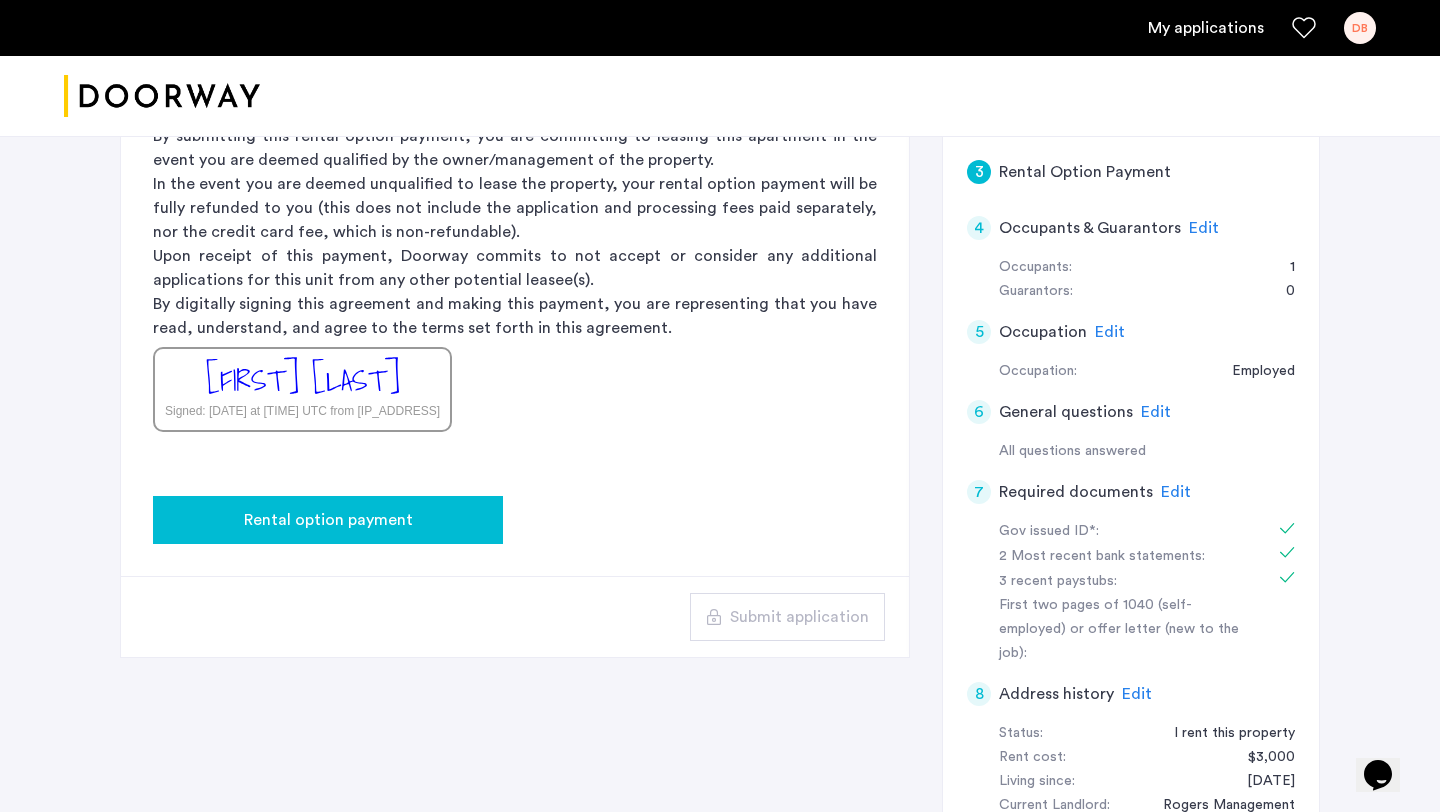 click on "Rental option payment" 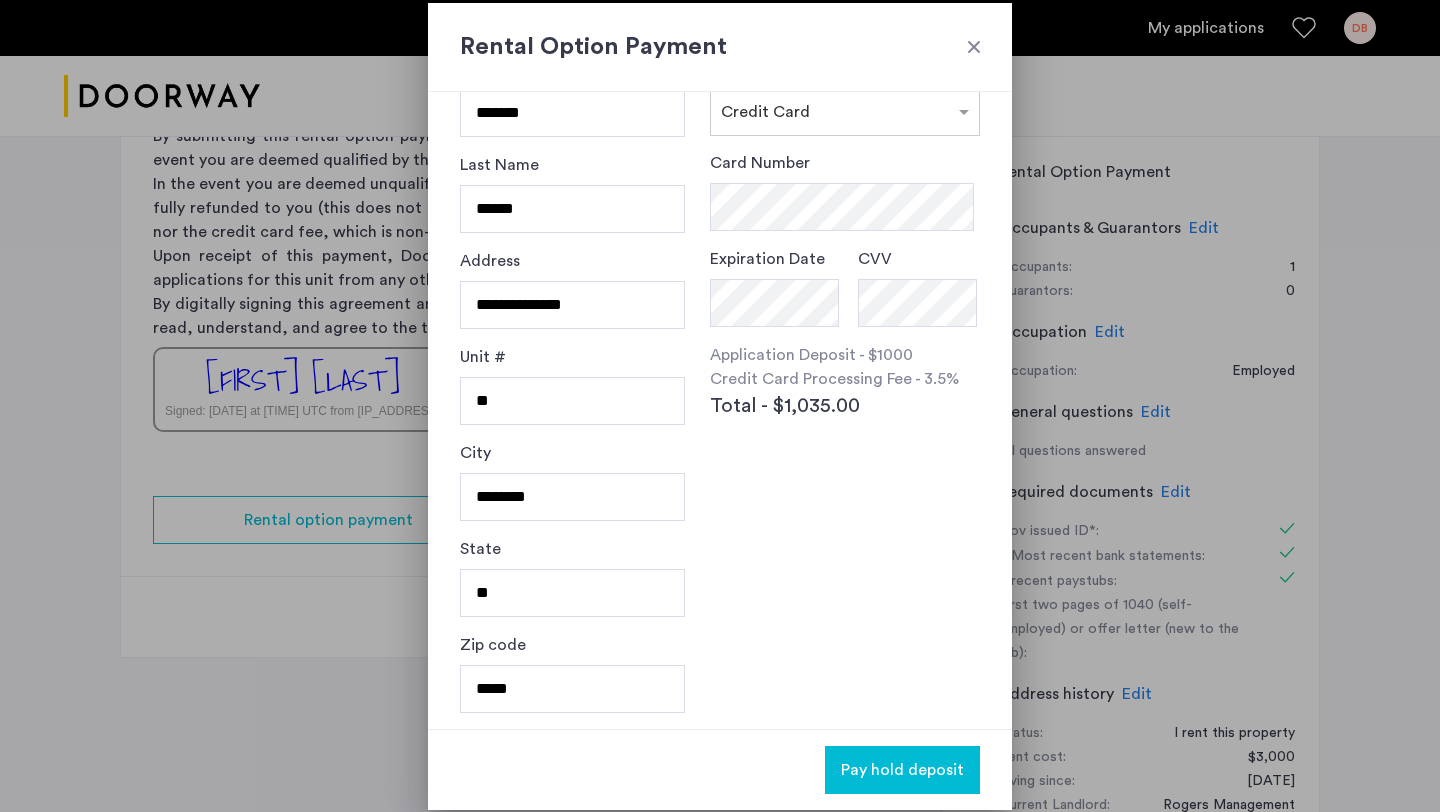 scroll, scrollTop: 0, scrollLeft: 0, axis: both 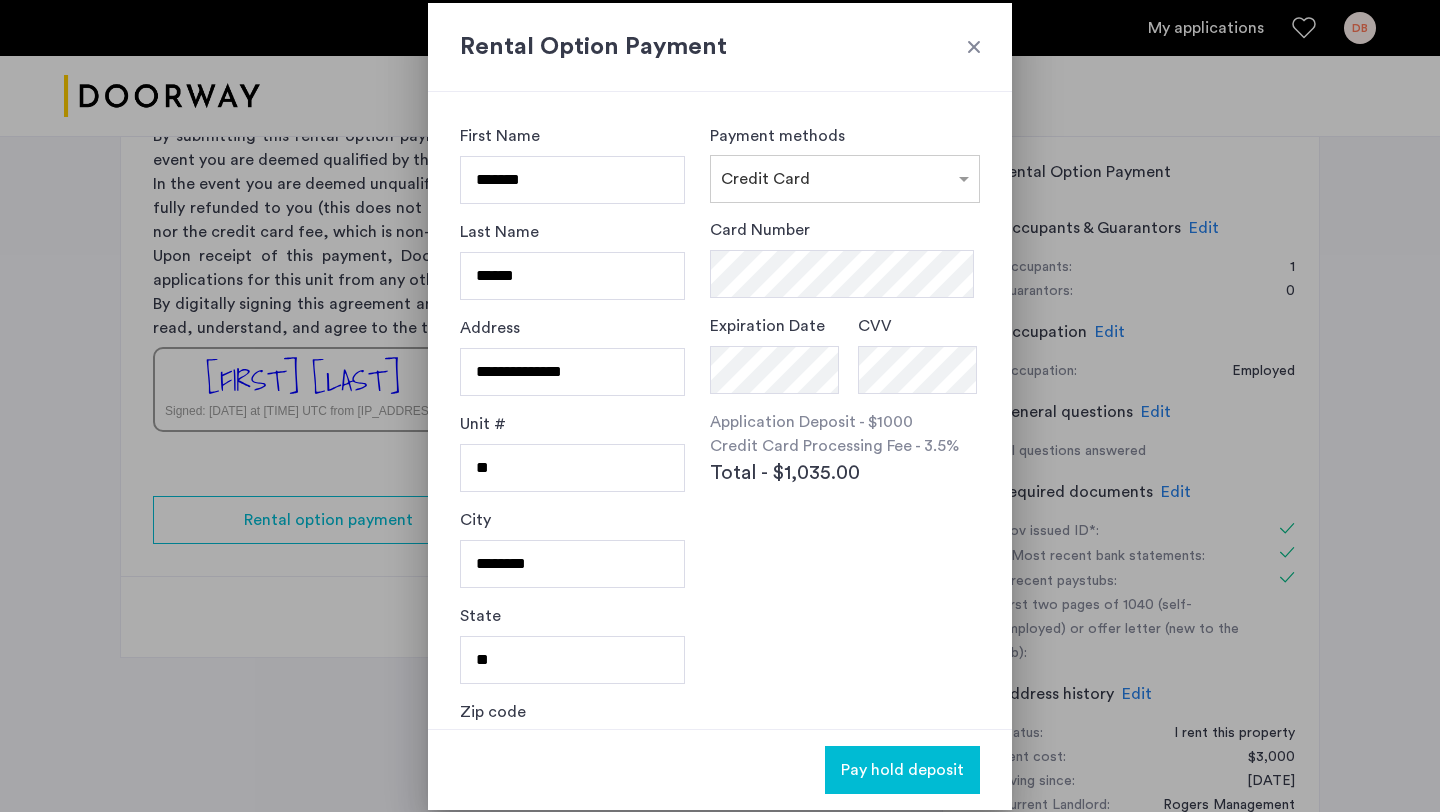 click on "Total - $1,035.00" at bounding box center [785, 473] 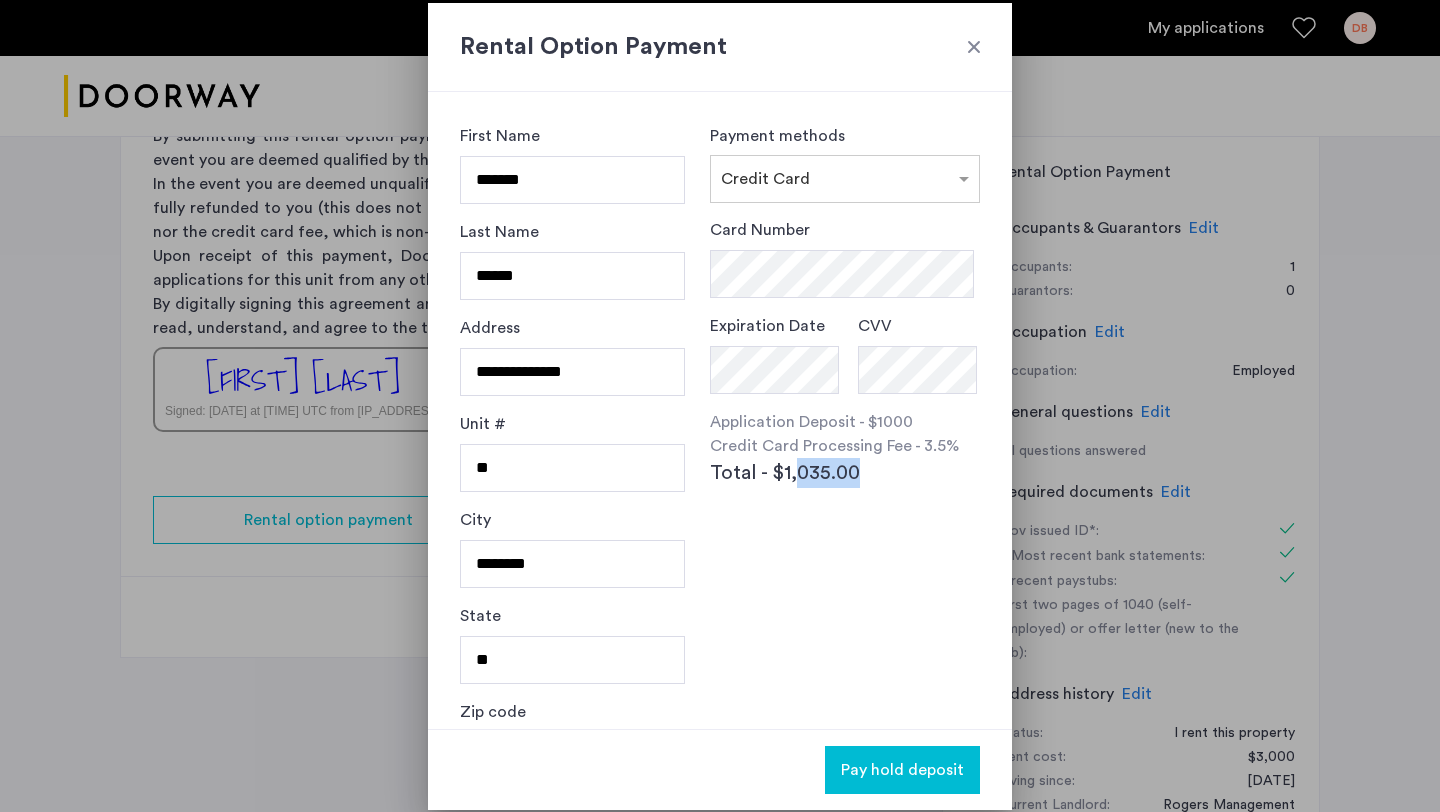 drag, startPoint x: 873, startPoint y: 478, endPoint x: 786, endPoint y: 457, distance: 89.498604 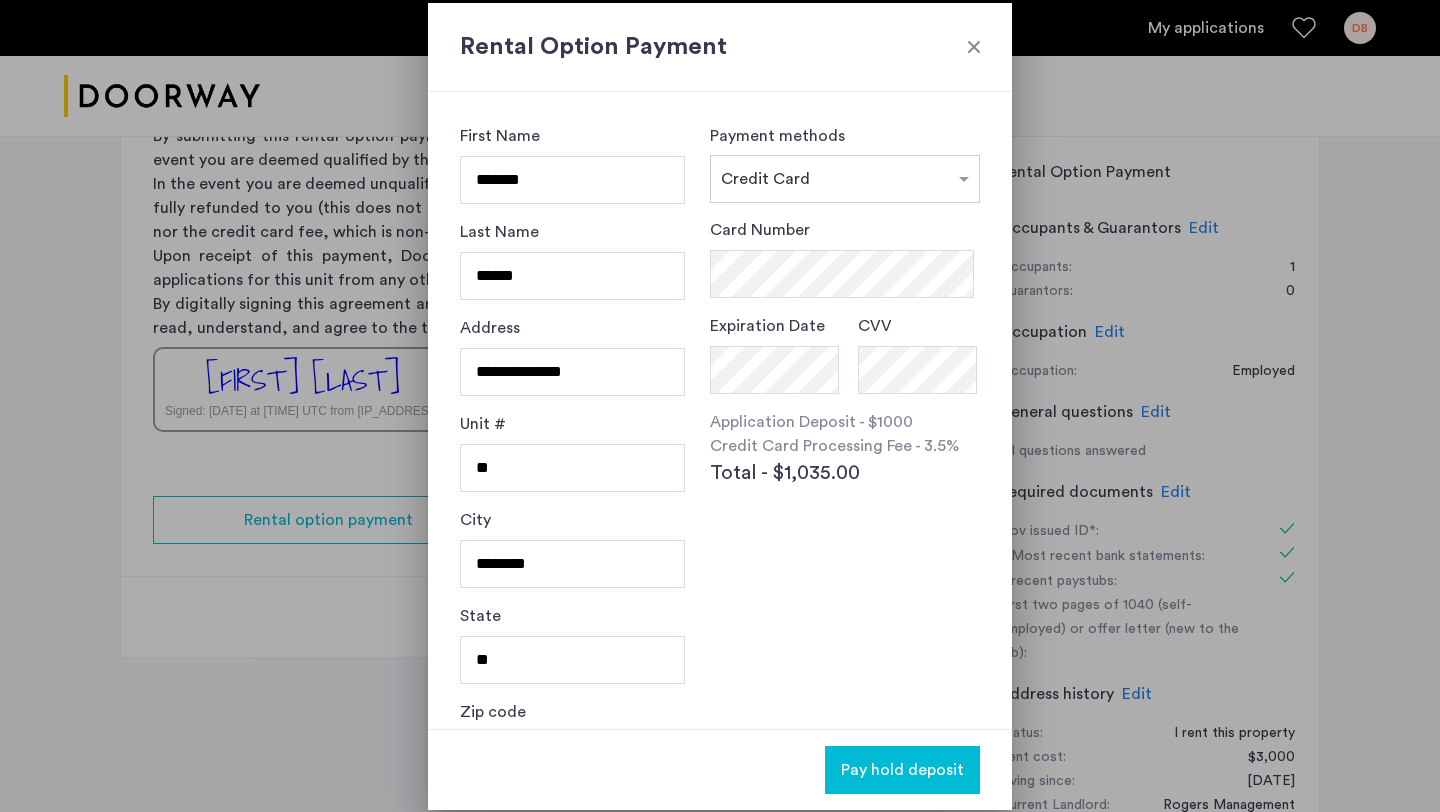 click on "Total - $1,035.00" at bounding box center [785, 473] 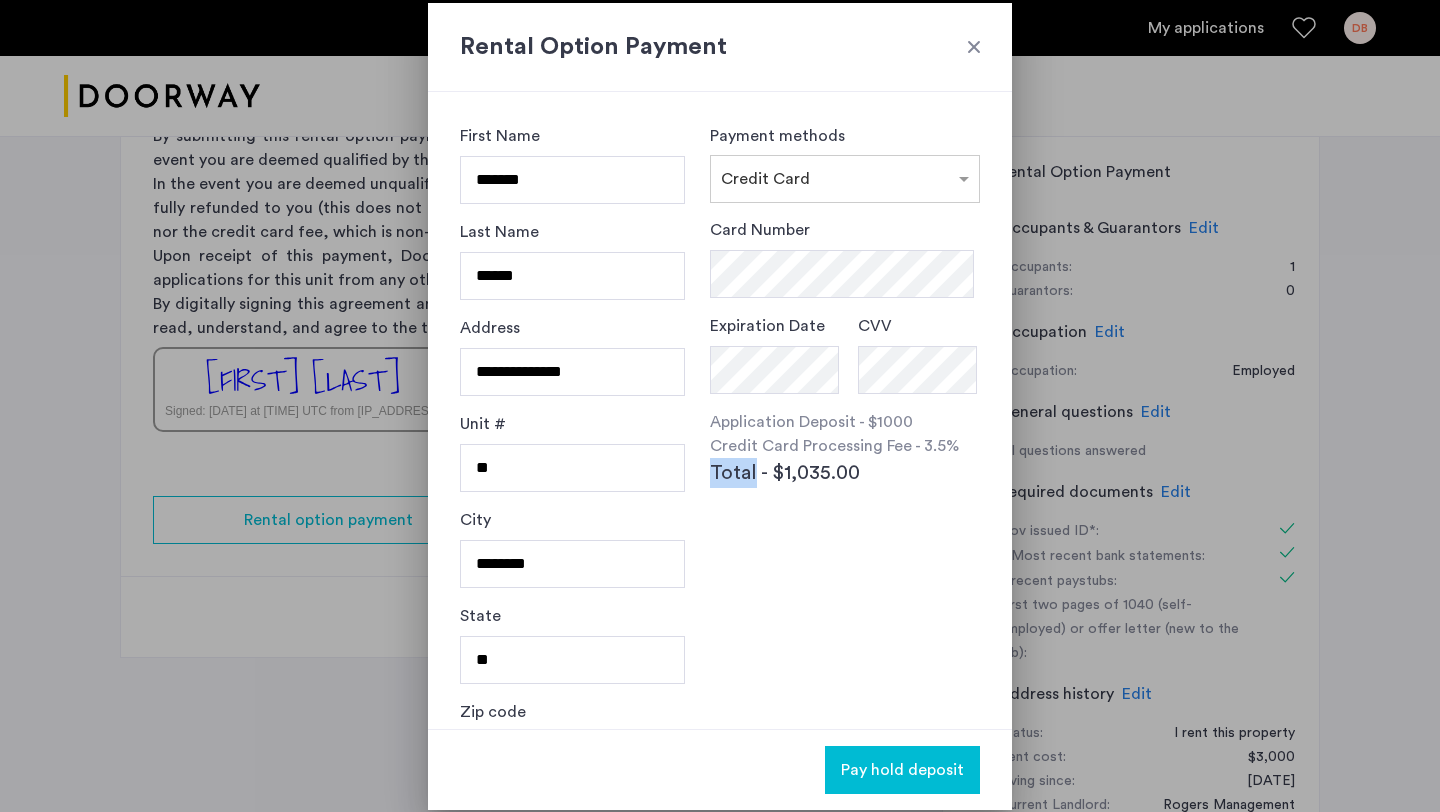 click on "Total - $1,035.00" at bounding box center [785, 473] 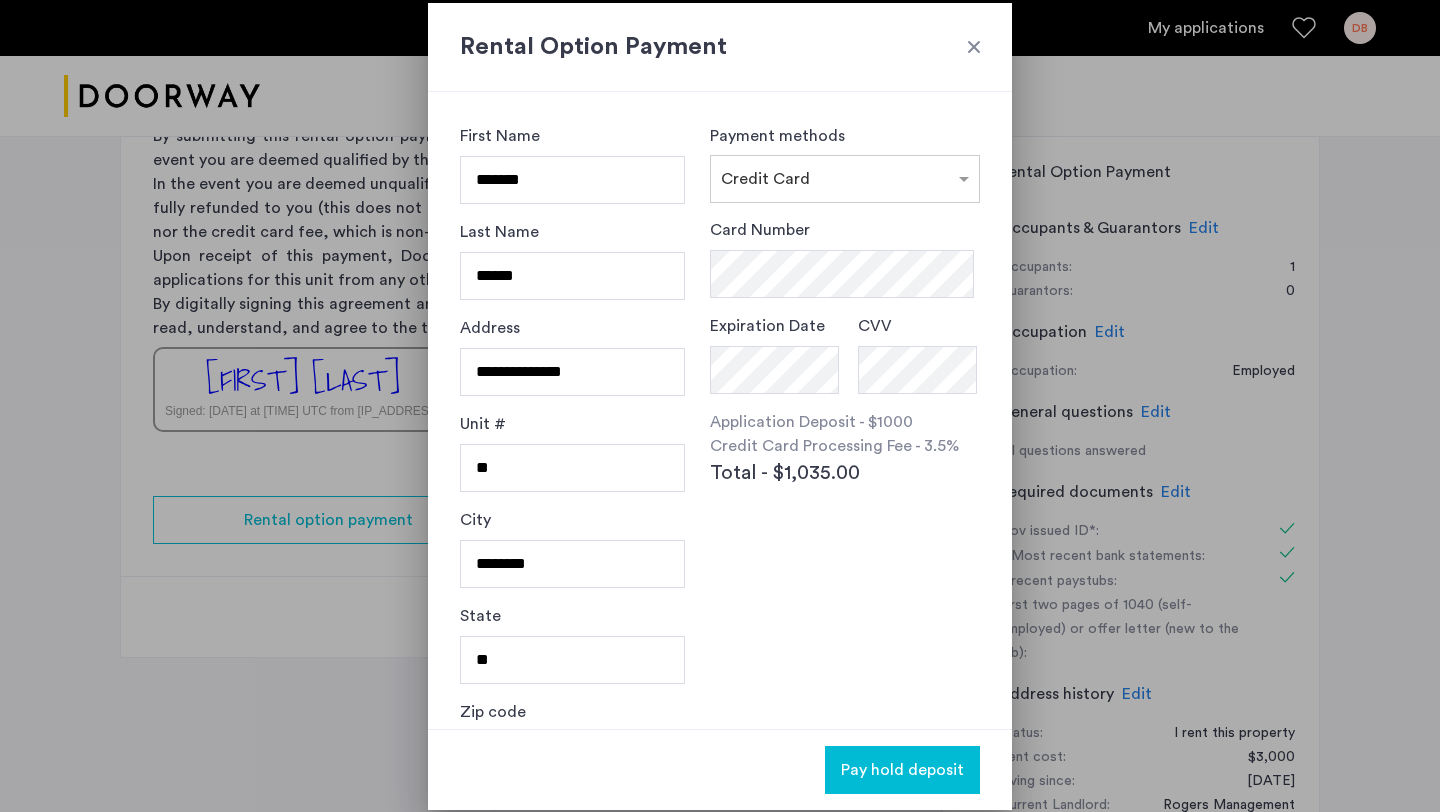click at bounding box center [974, 47] 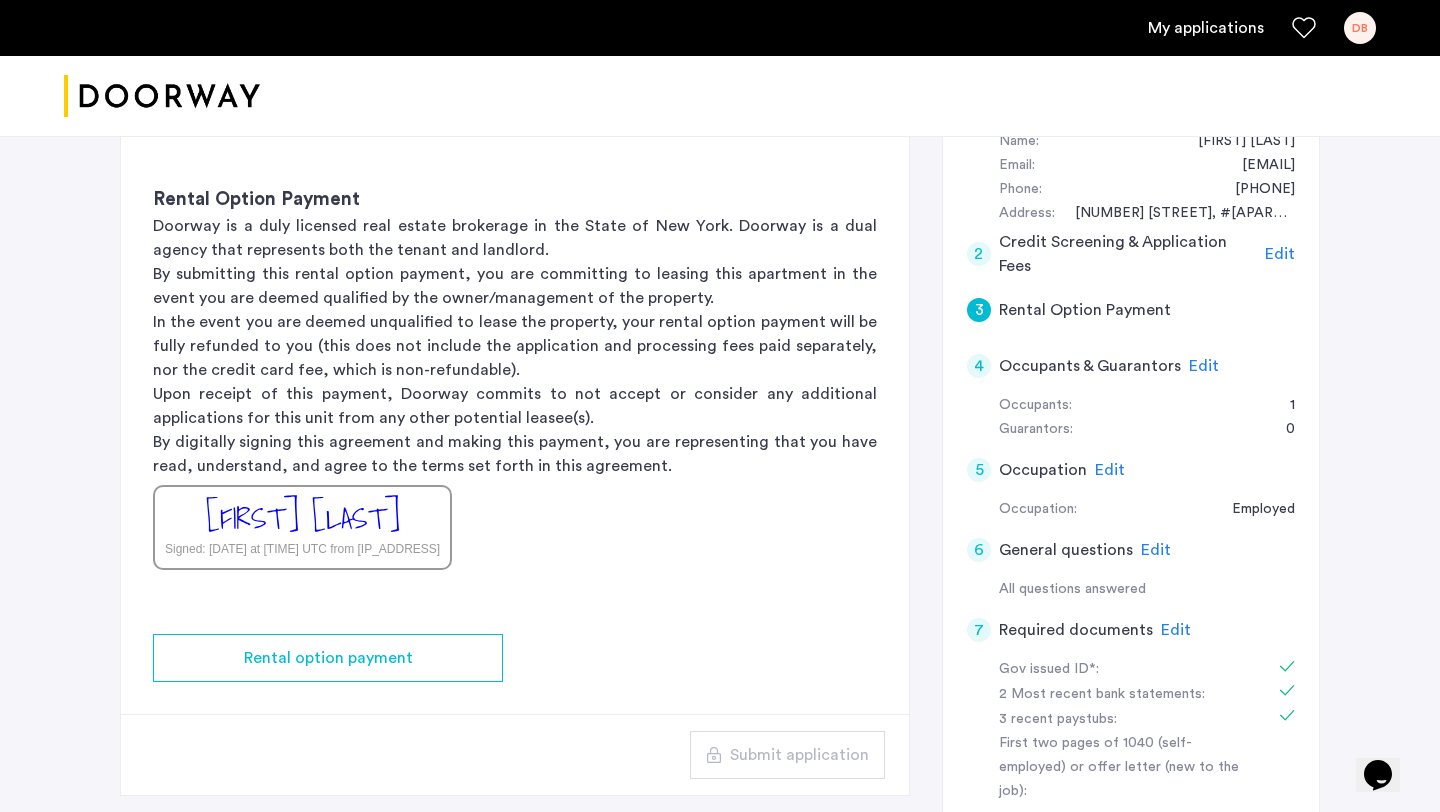 scroll, scrollTop: 402, scrollLeft: 0, axis: vertical 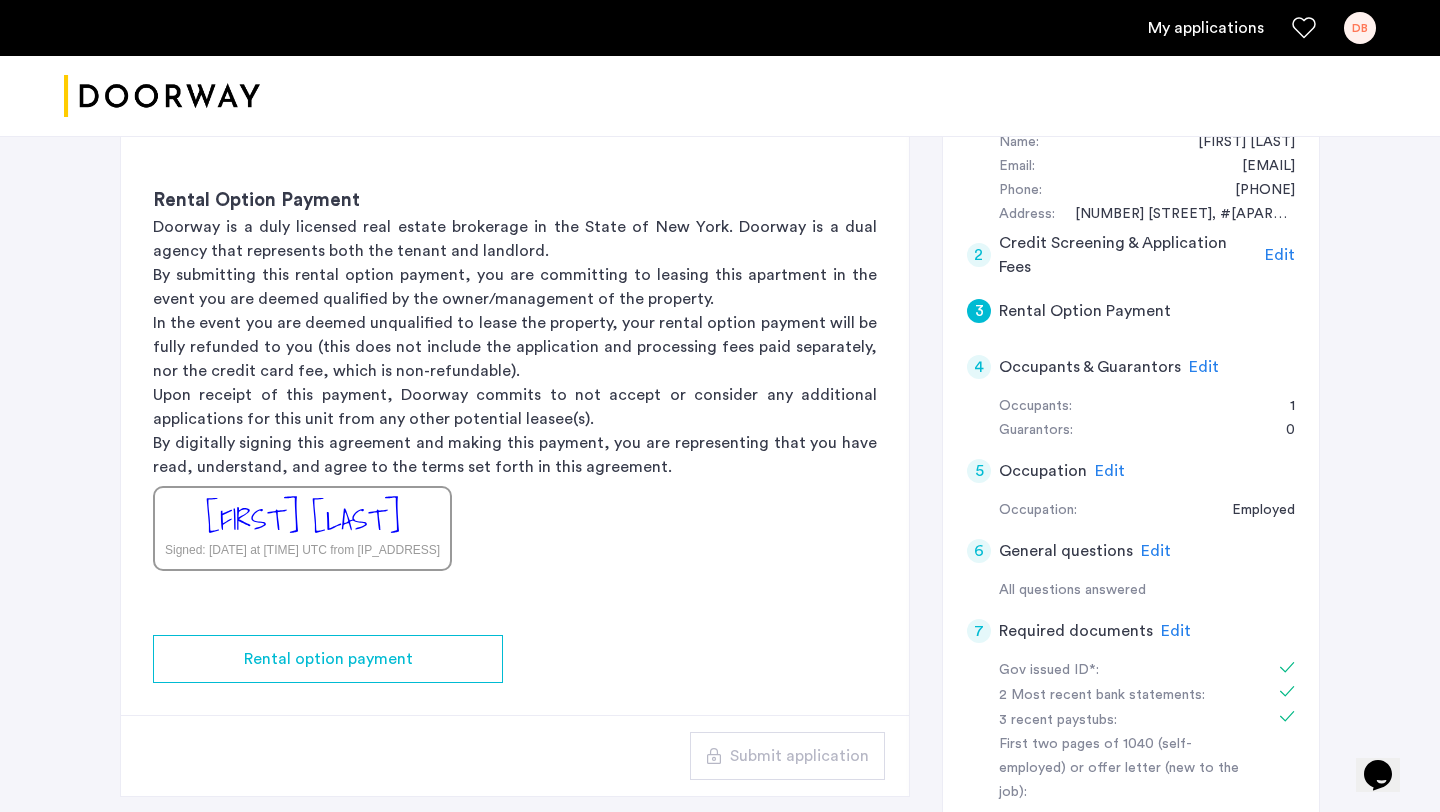 click on "Daniela Borges Signed: Aug 5, 2025 at 16:05 UTC from 104.23.187.76" 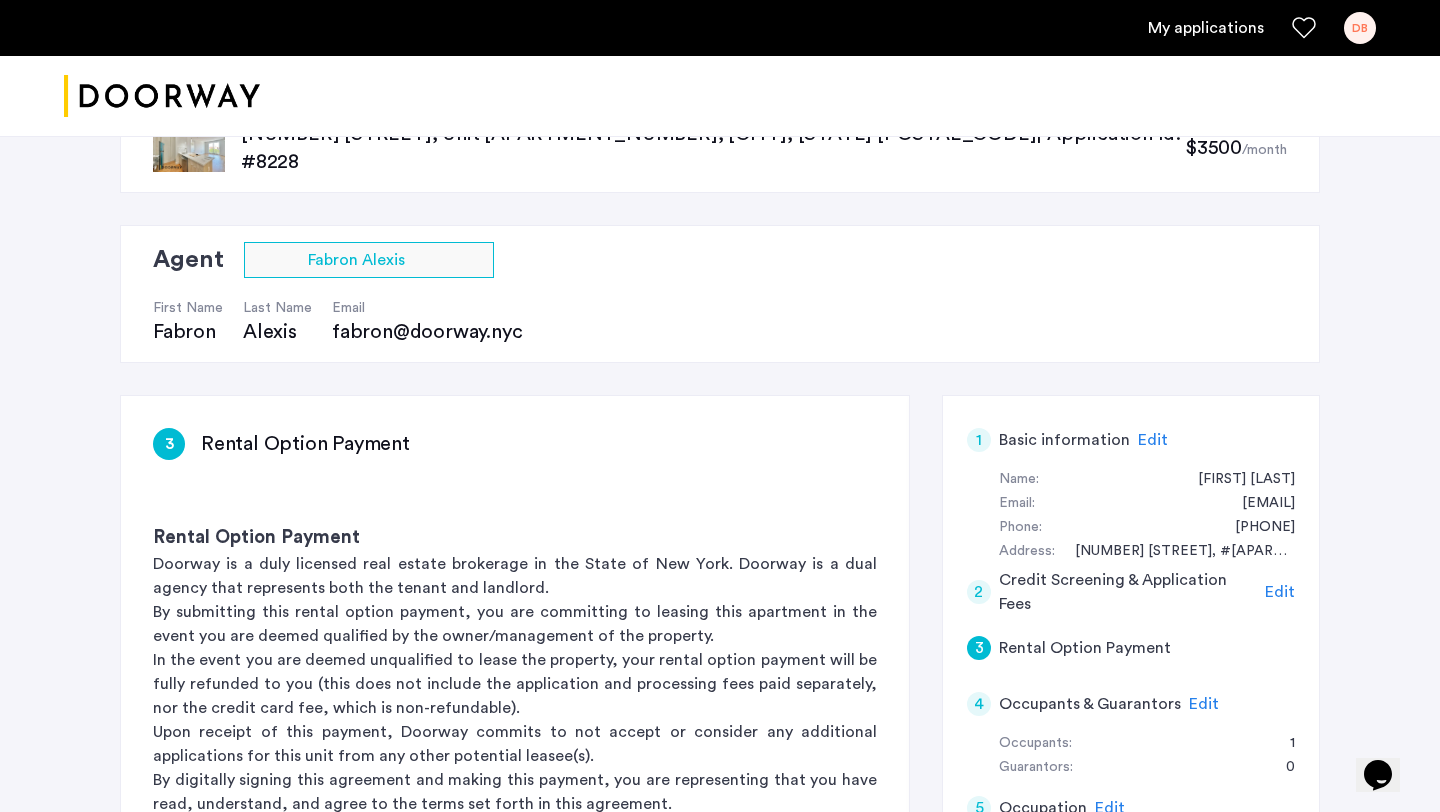 scroll, scrollTop: 0, scrollLeft: 0, axis: both 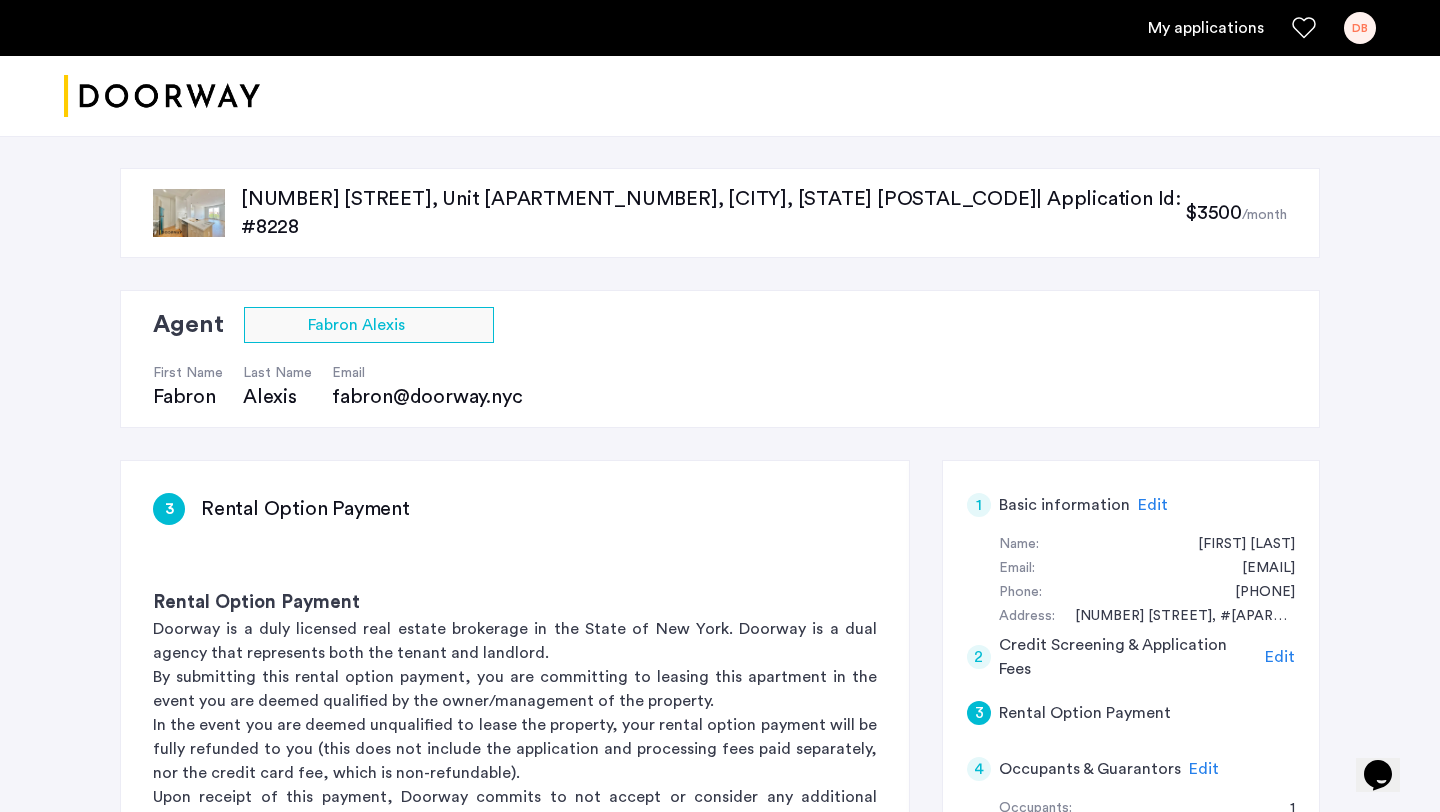 click on "Rental Option Payment" 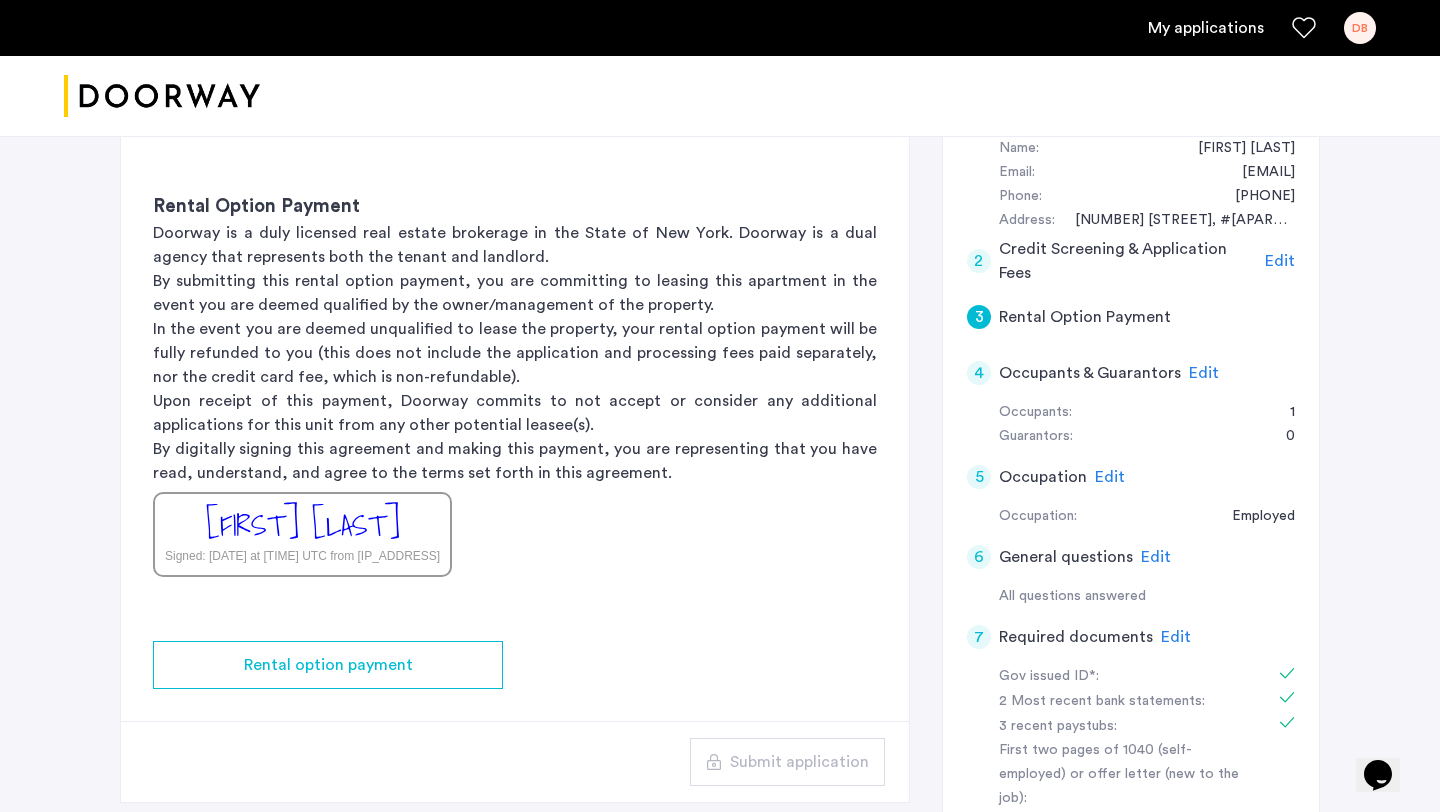 scroll, scrollTop: 416, scrollLeft: 0, axis: vertical 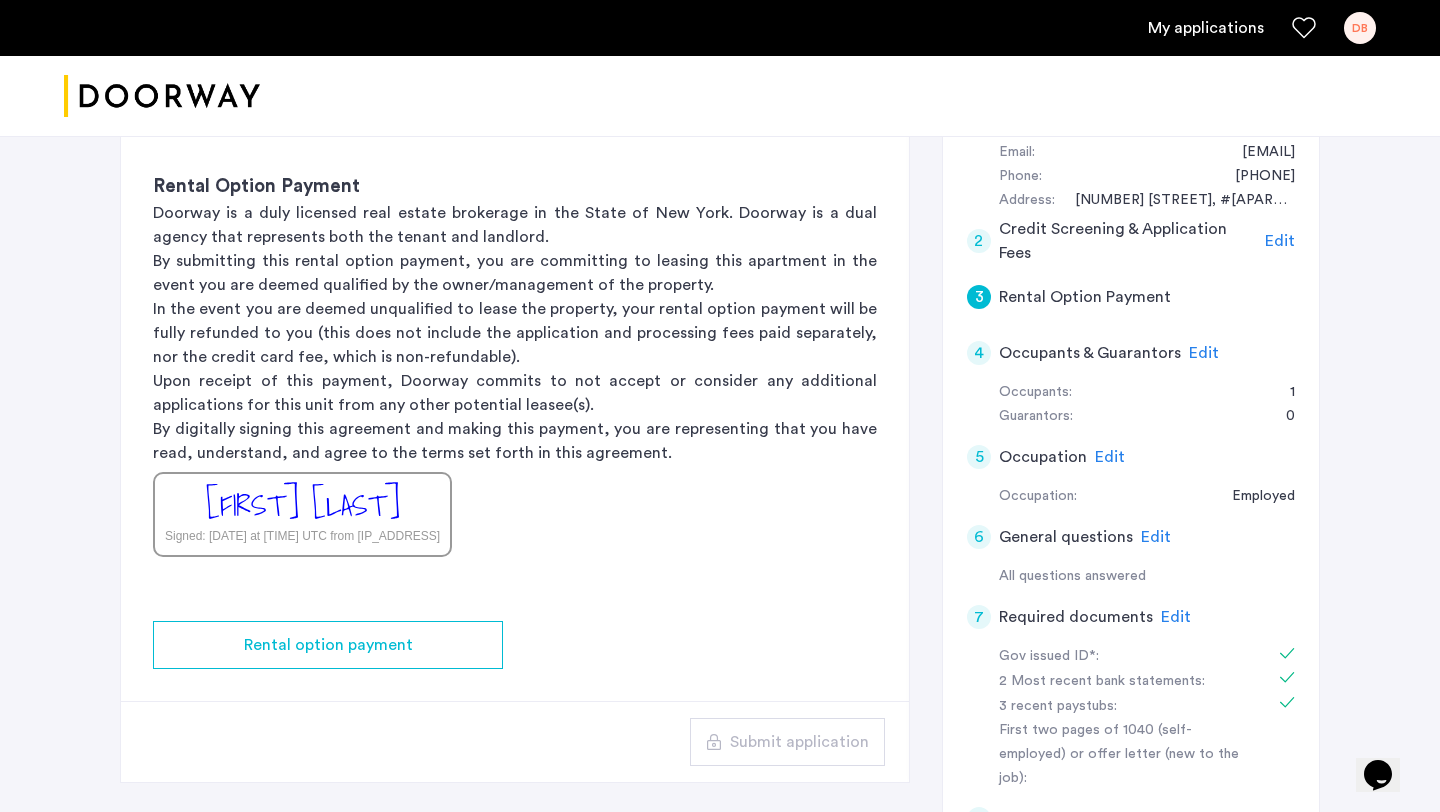 click on "Rental Option Payment" 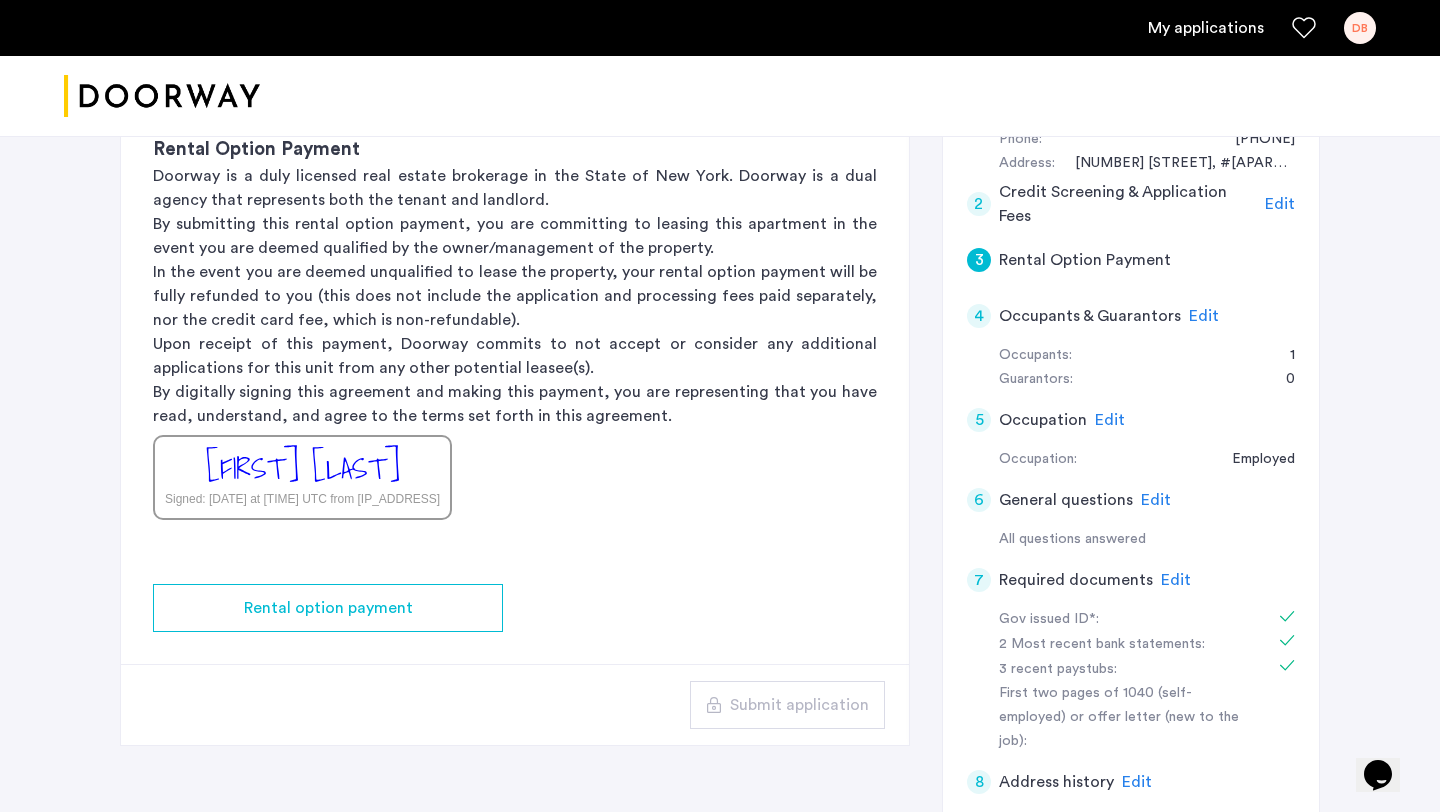 scroll, scrollTop: 717, scrollLeft: 0, axis: vertical 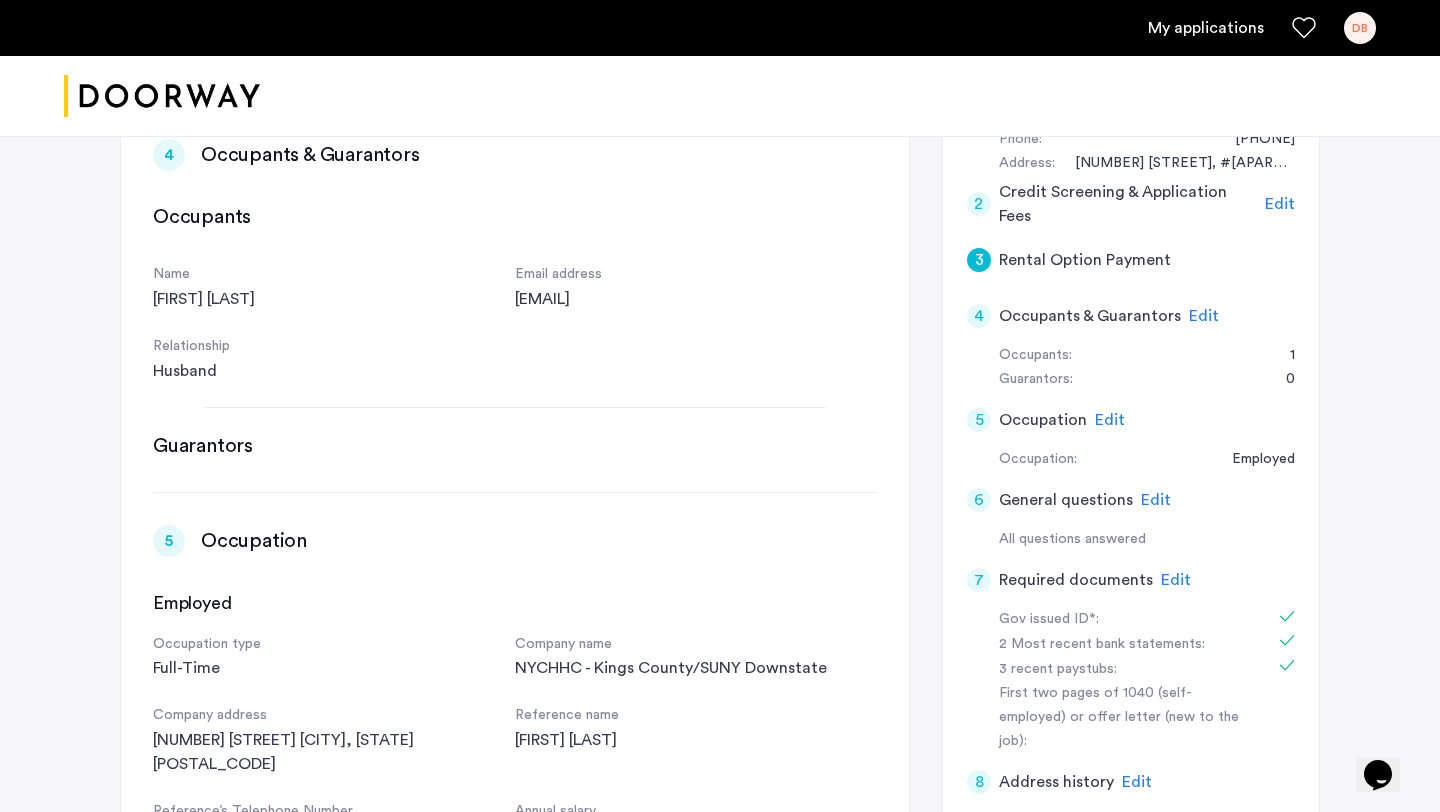 click on "3" 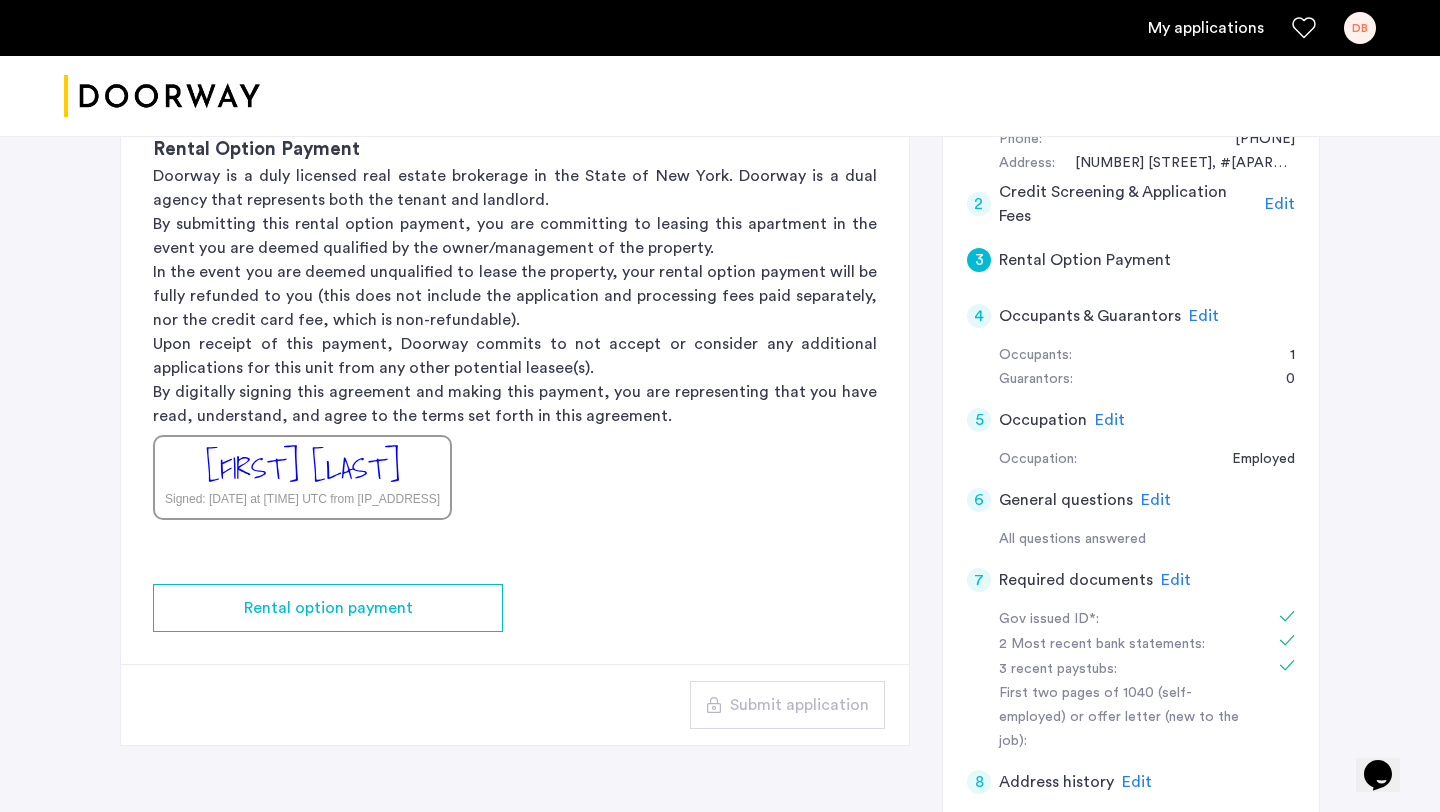 click on "3" 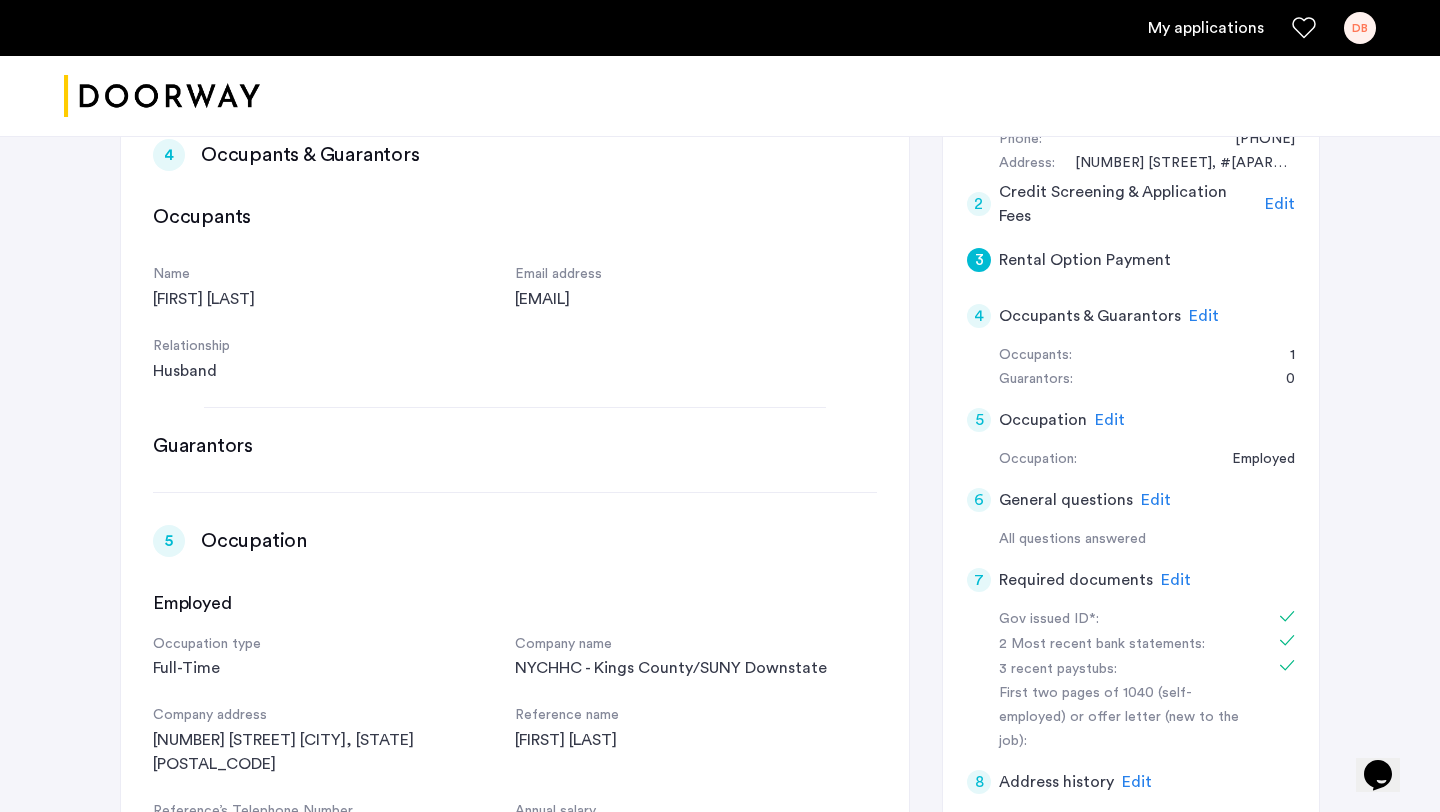 scroll, scrollTop: 0, scrollLeft: 0, axis: both 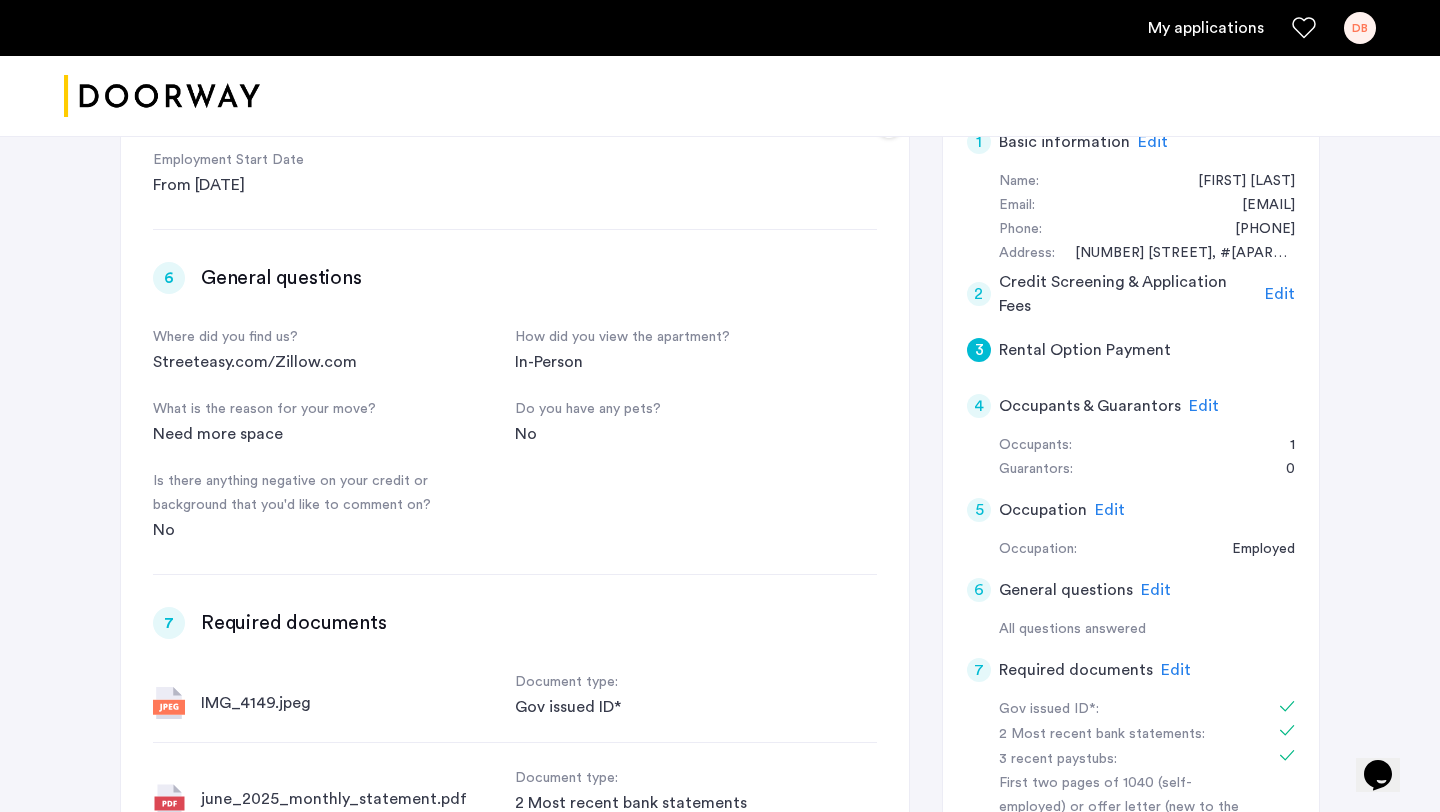 click on "Credit Screening & Application Fees" 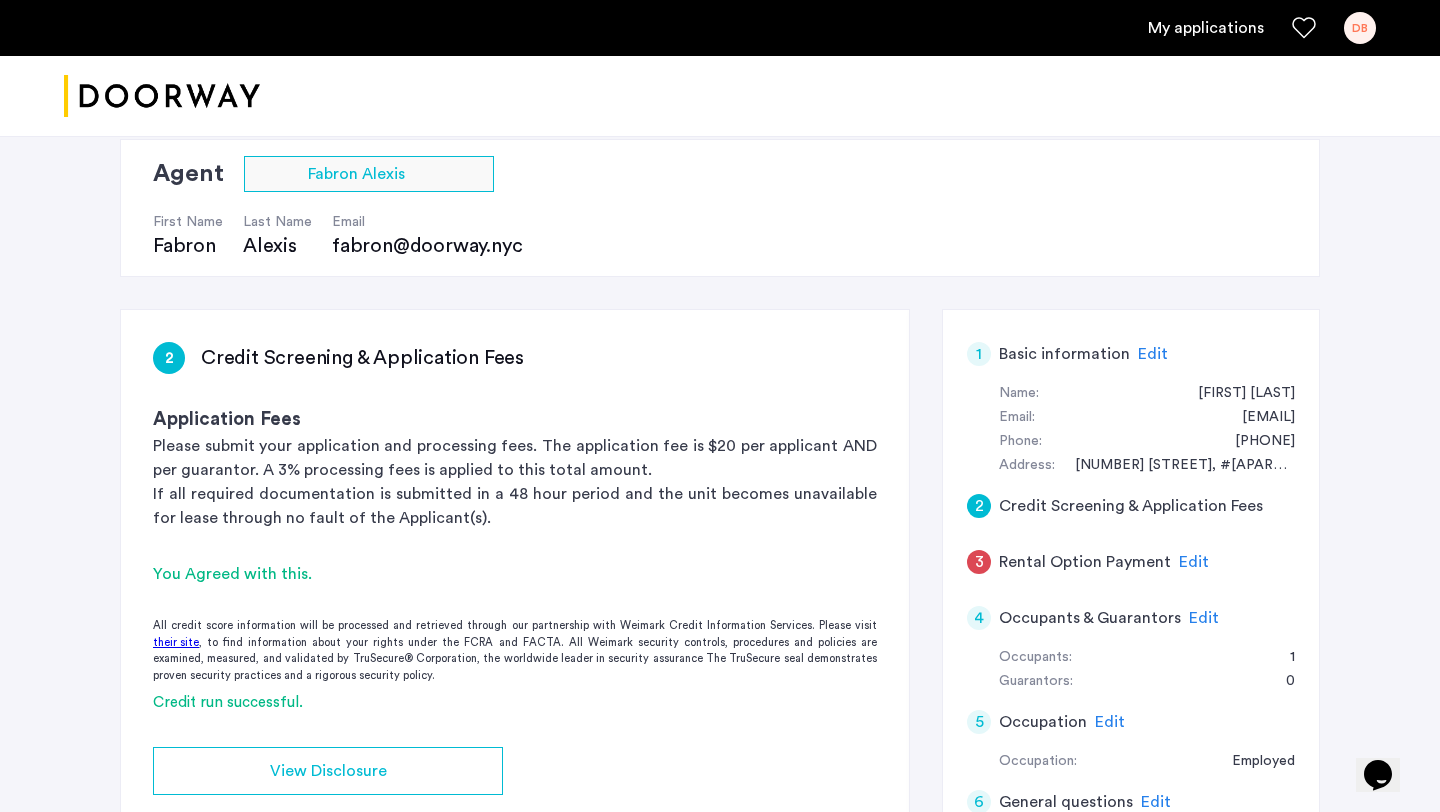 scroll, scrollTop: 0, scrollLeft: 0, axis: both 